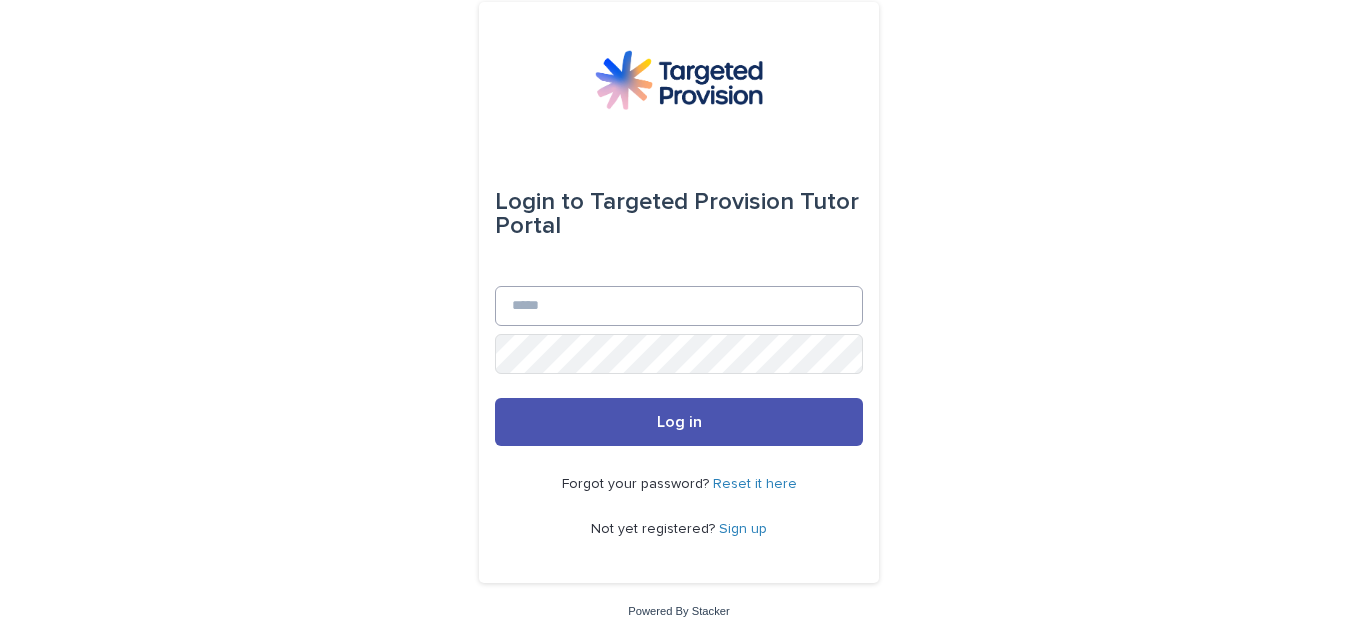 scroll, scrollTop: 0, scrollLeft: 0, axis: both 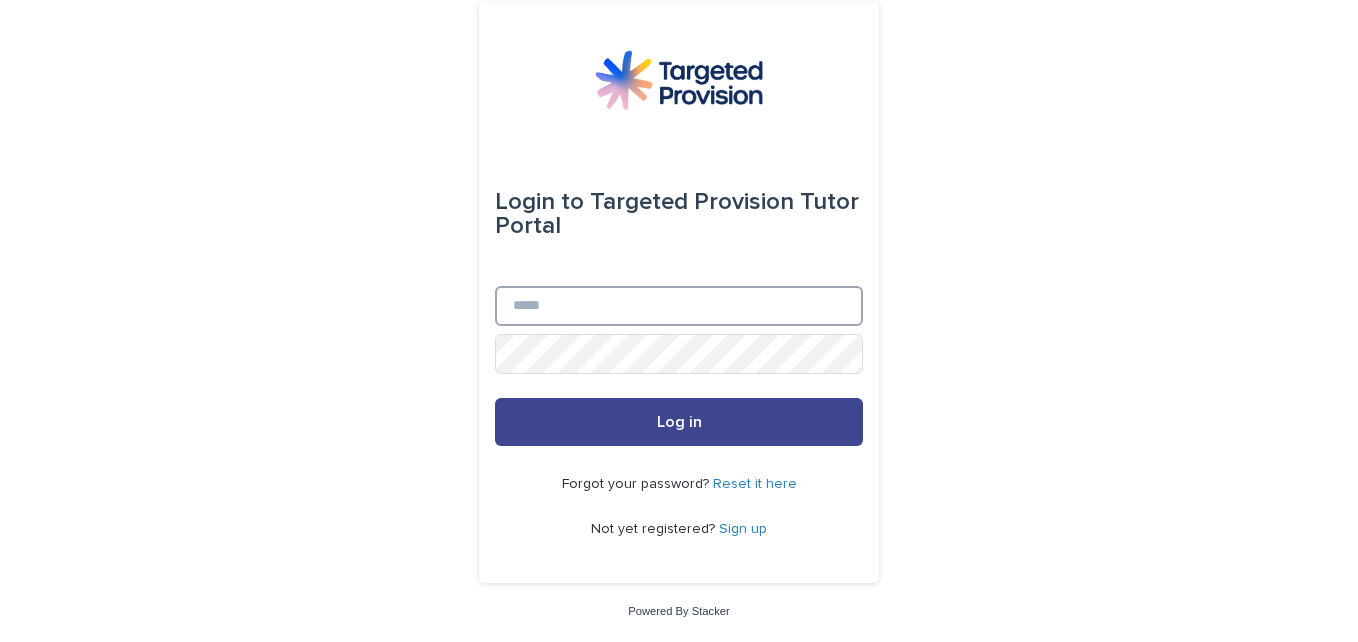 type on "**********" 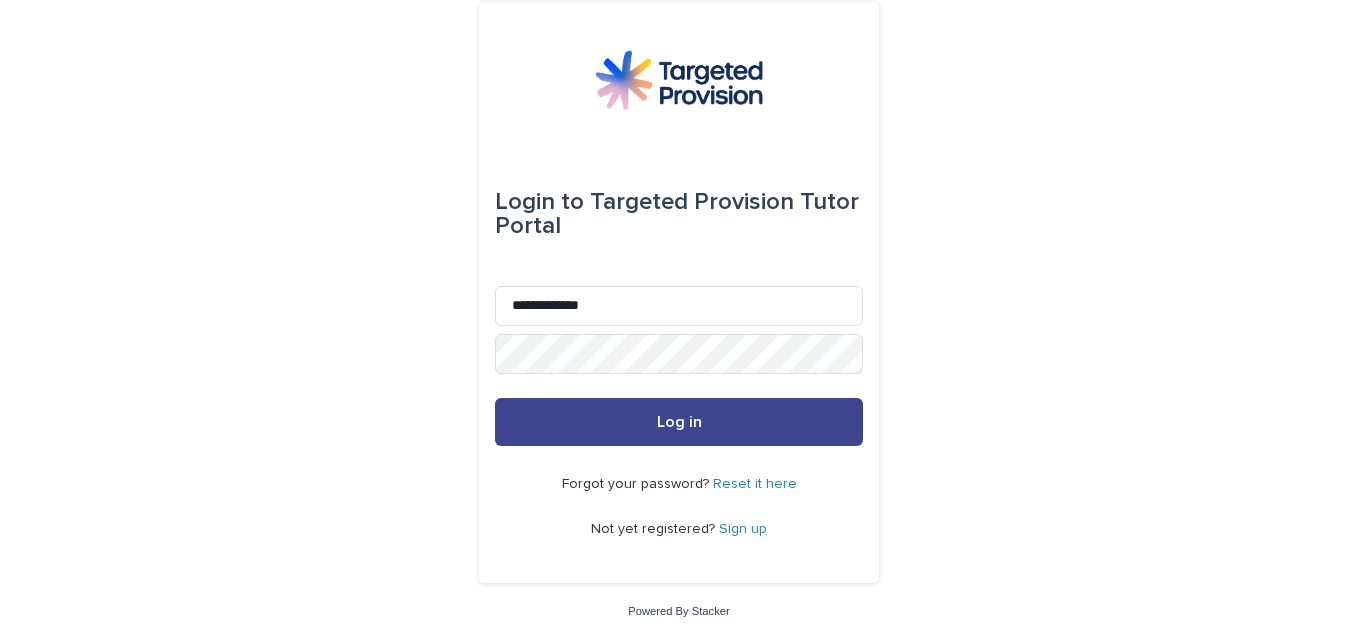 click on "Log in" at bounding box center [679, 422] 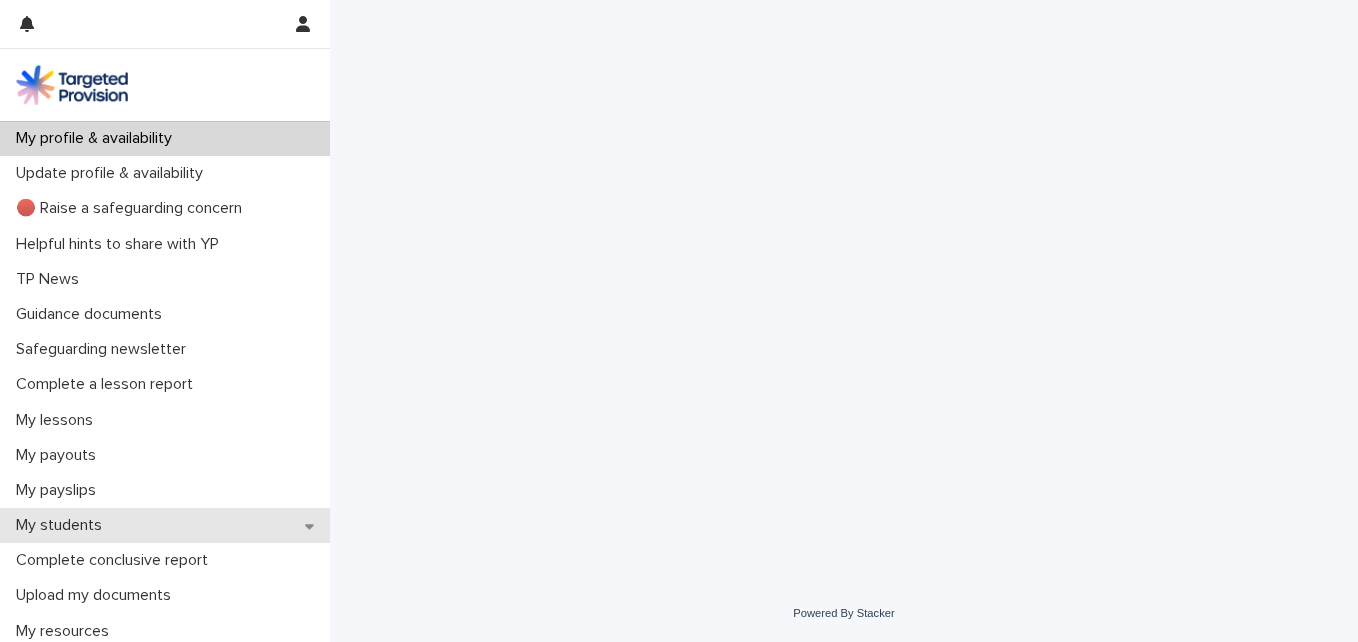 scroll, scrollTop: 0, scrollLeft: 0, axis: both 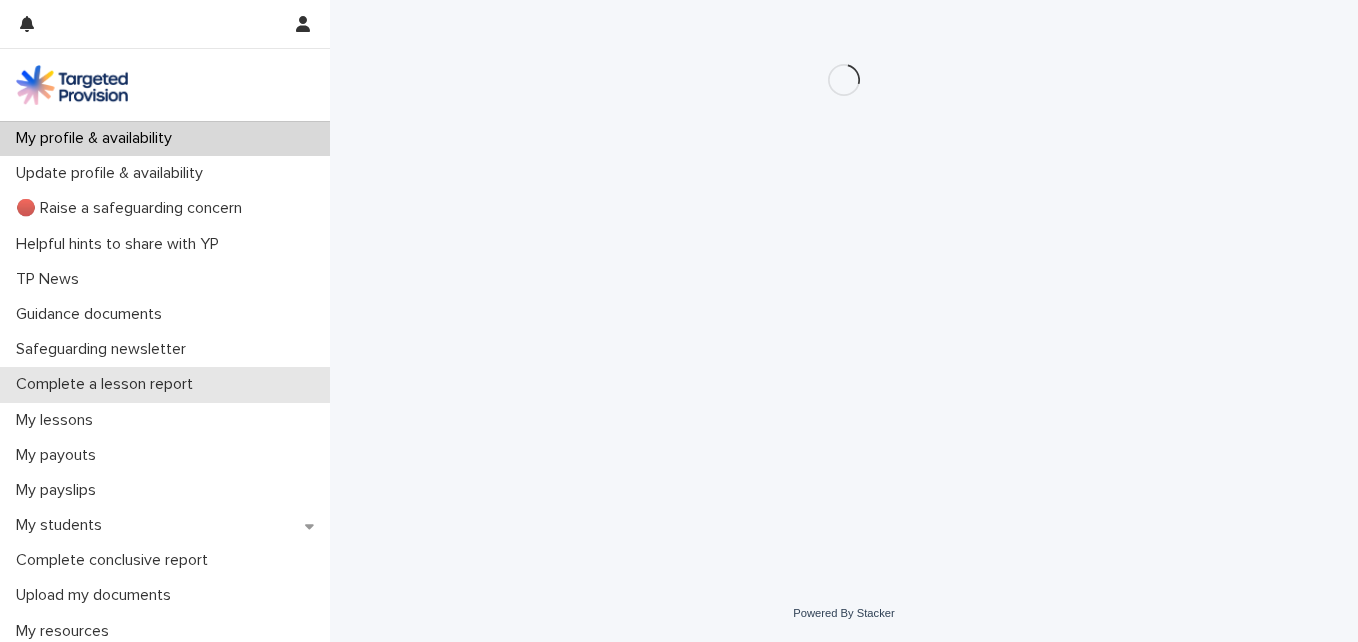 click on "Complete a lesson report" at bounding box center [108, 384] 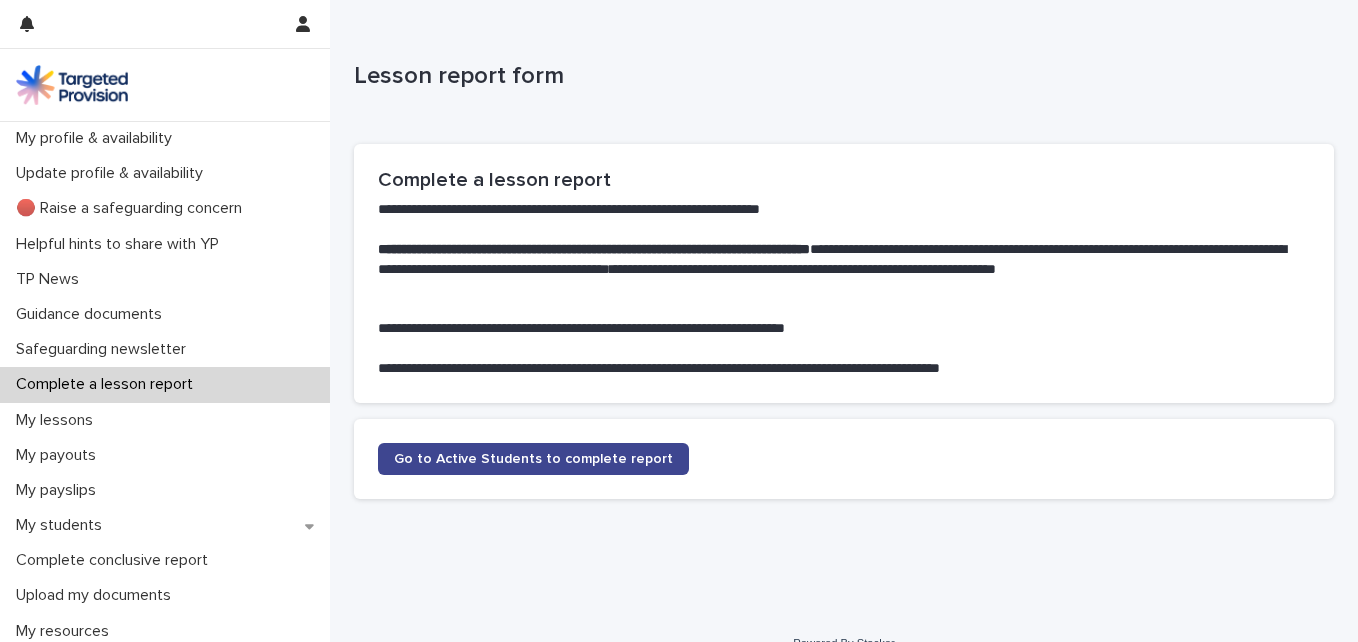 click on "Go to Active Students to complete report" at bounding box center (533, 459) 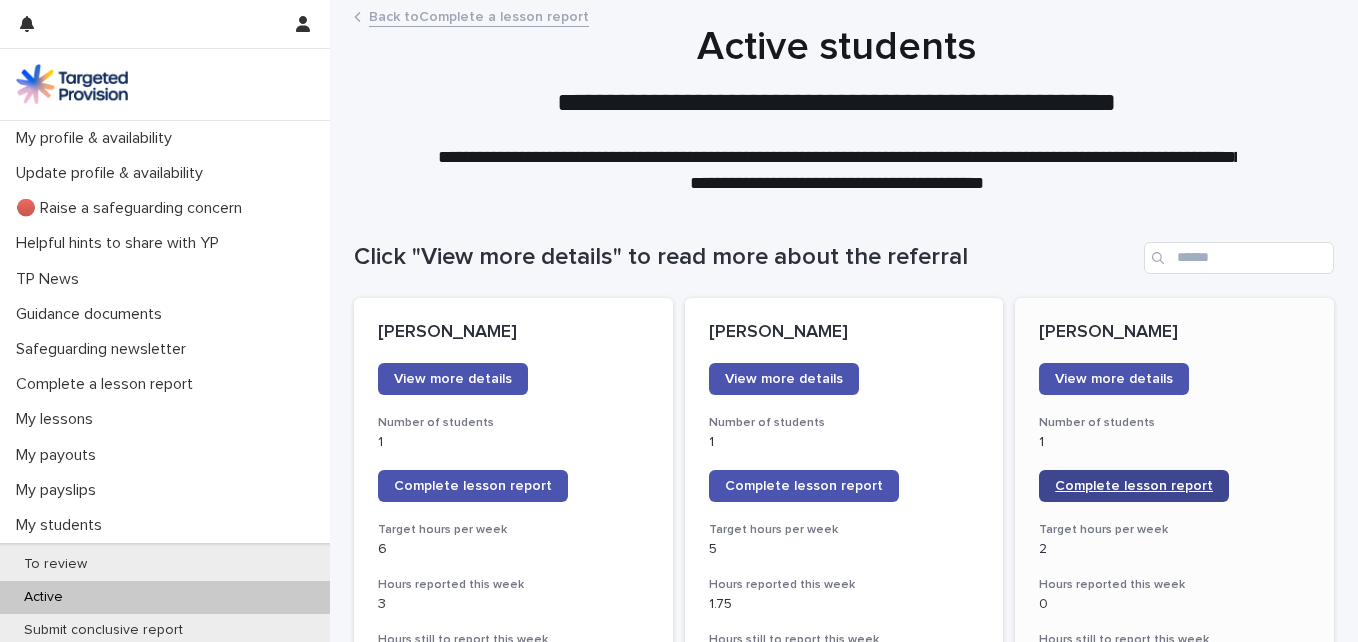 click on "Complete lesson report" at bounding box center (1134, 486) 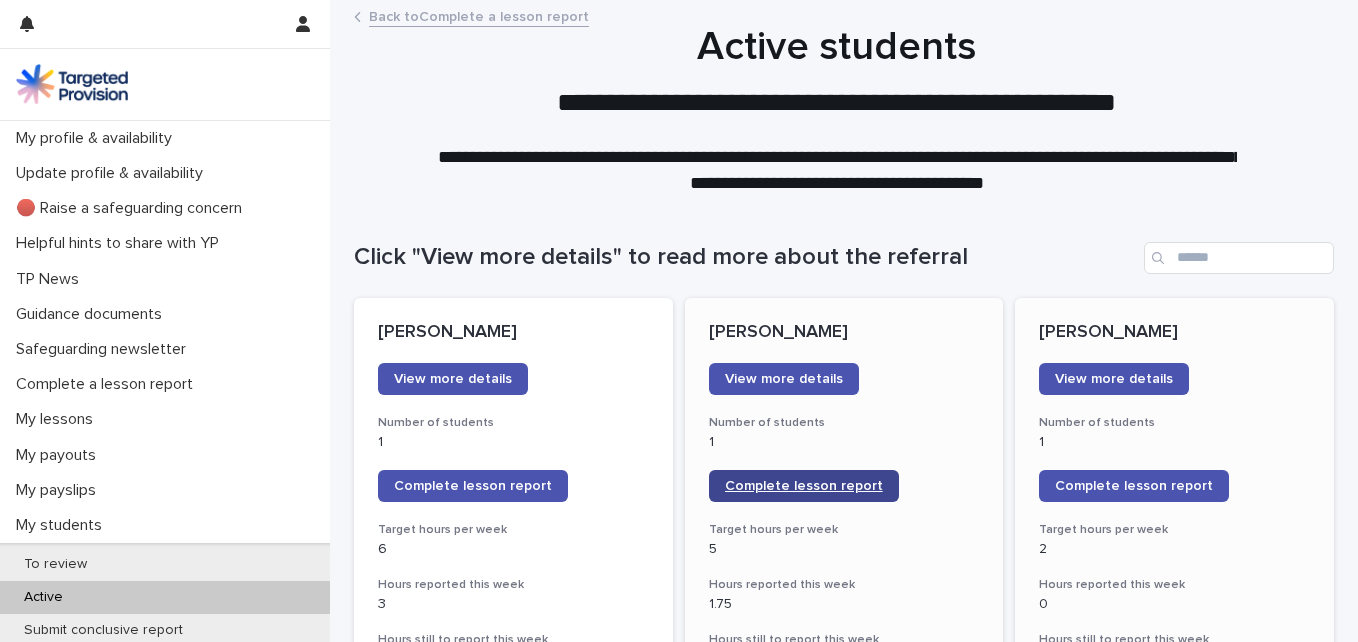 click on "Complete lesson report" at bounding box center (804, 486) 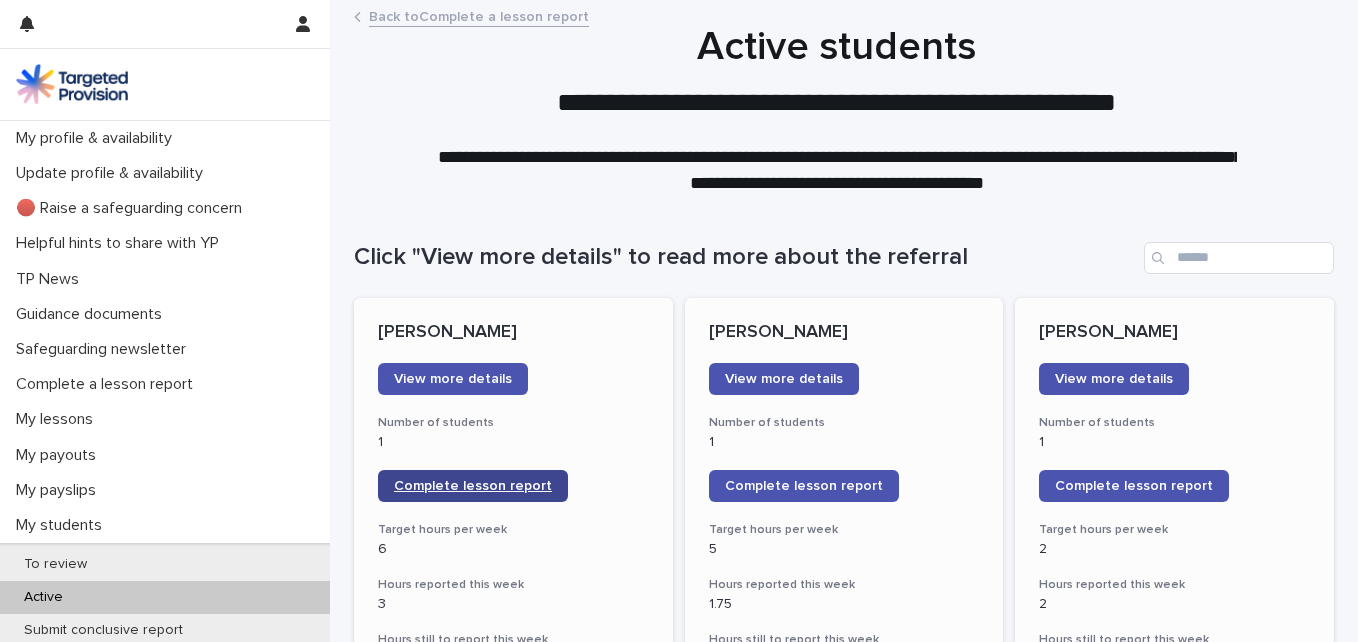 click on "Complete lesson report" at bounding box center [473, 486] 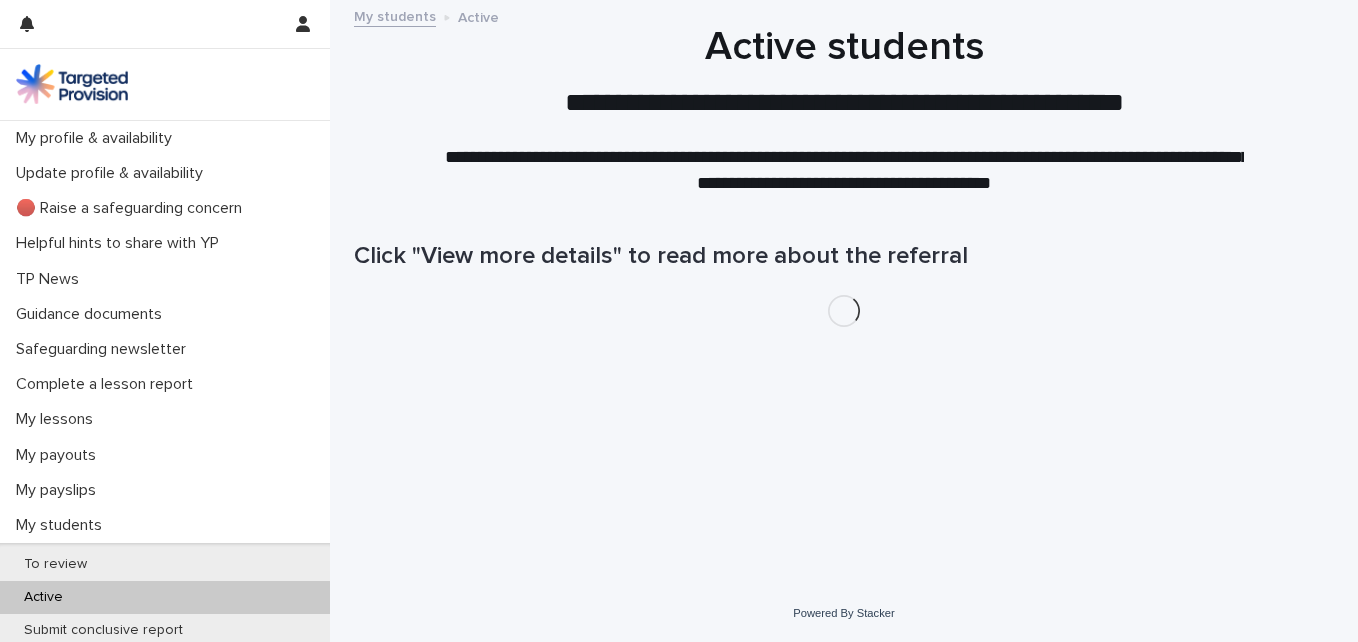 scroll, scrollTop: 0, scrollLeft: 0, axis: both 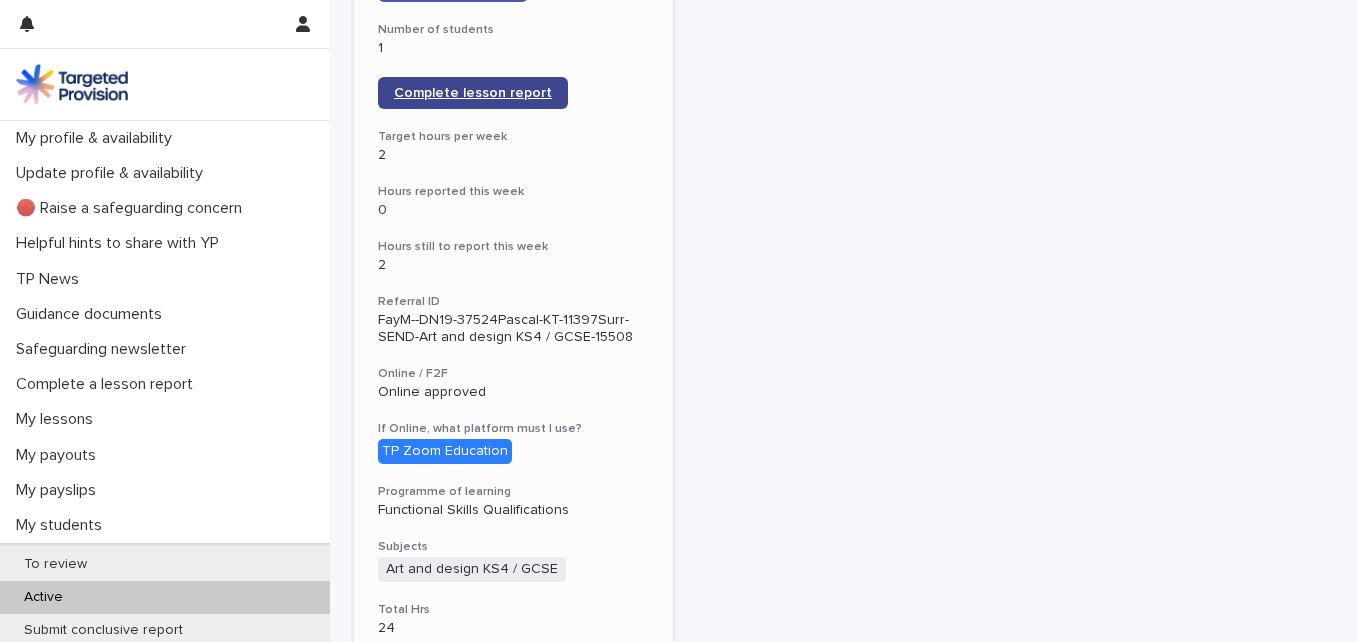 click on "Complete lesson report" at bounding box center [473, 93] 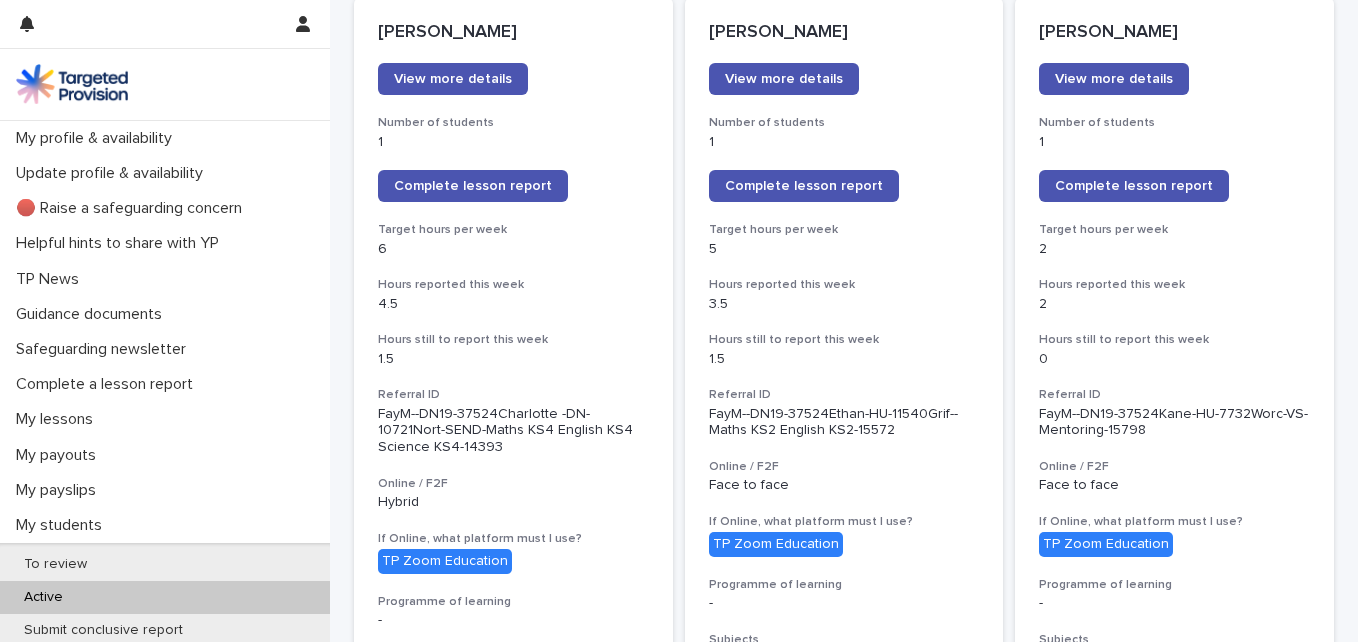scroll, scrollTop: 400, scrollLeft: 0, axis: vertical 